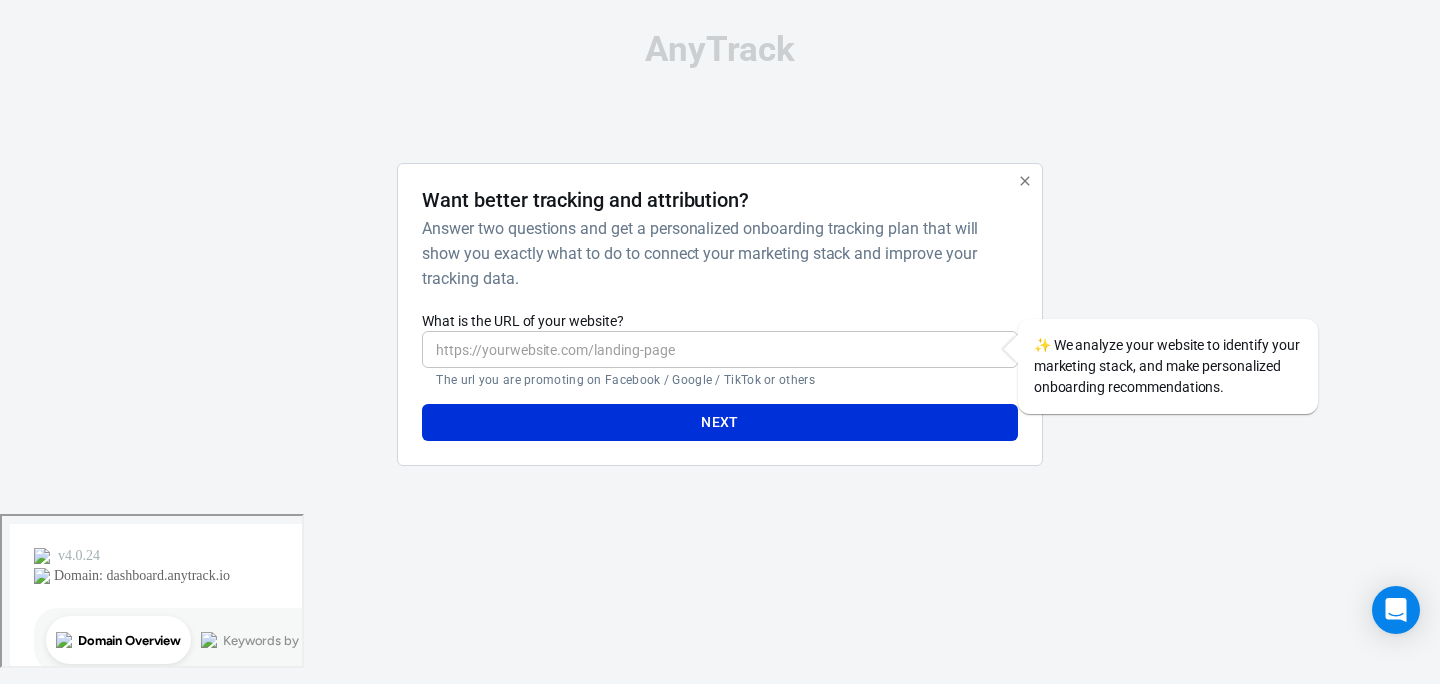 scroll, scrollTop: 0, scrollLeft: 0, axis: both 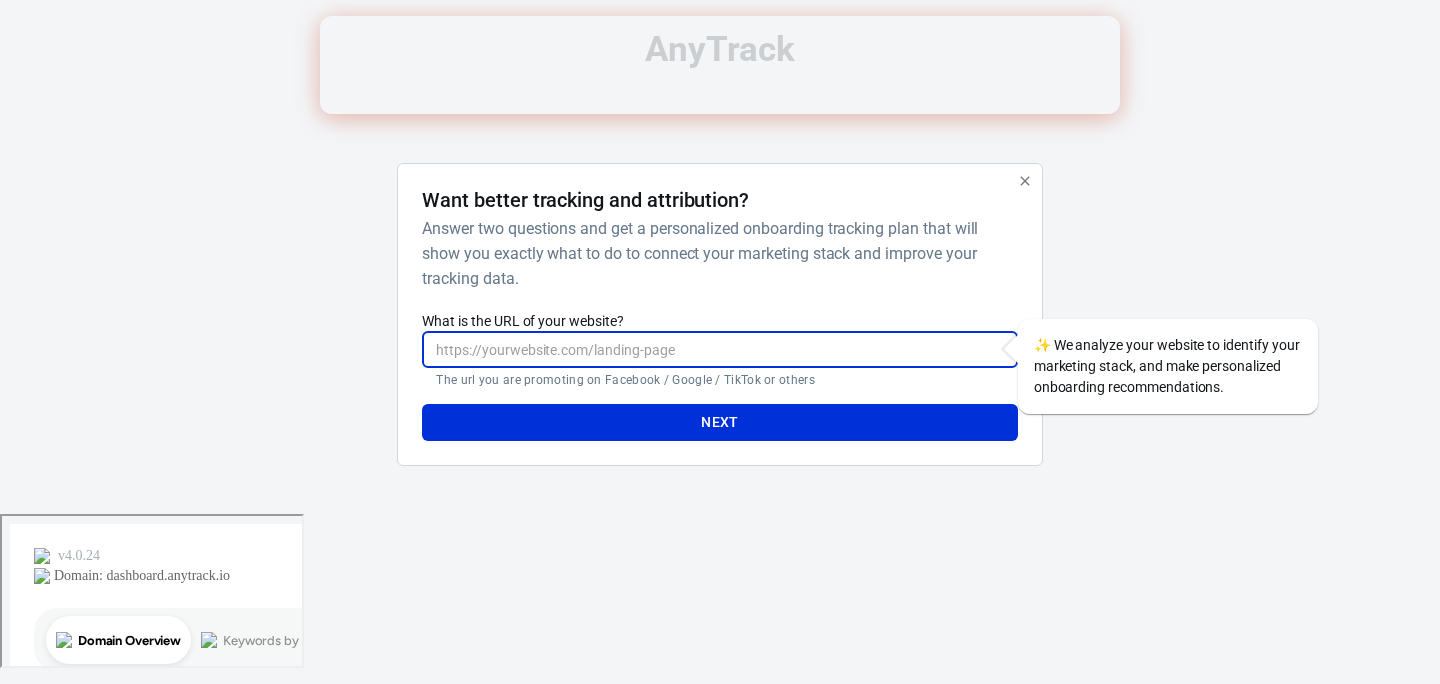 click on "What is the URL of your website?" at bounding box center (719, 349) 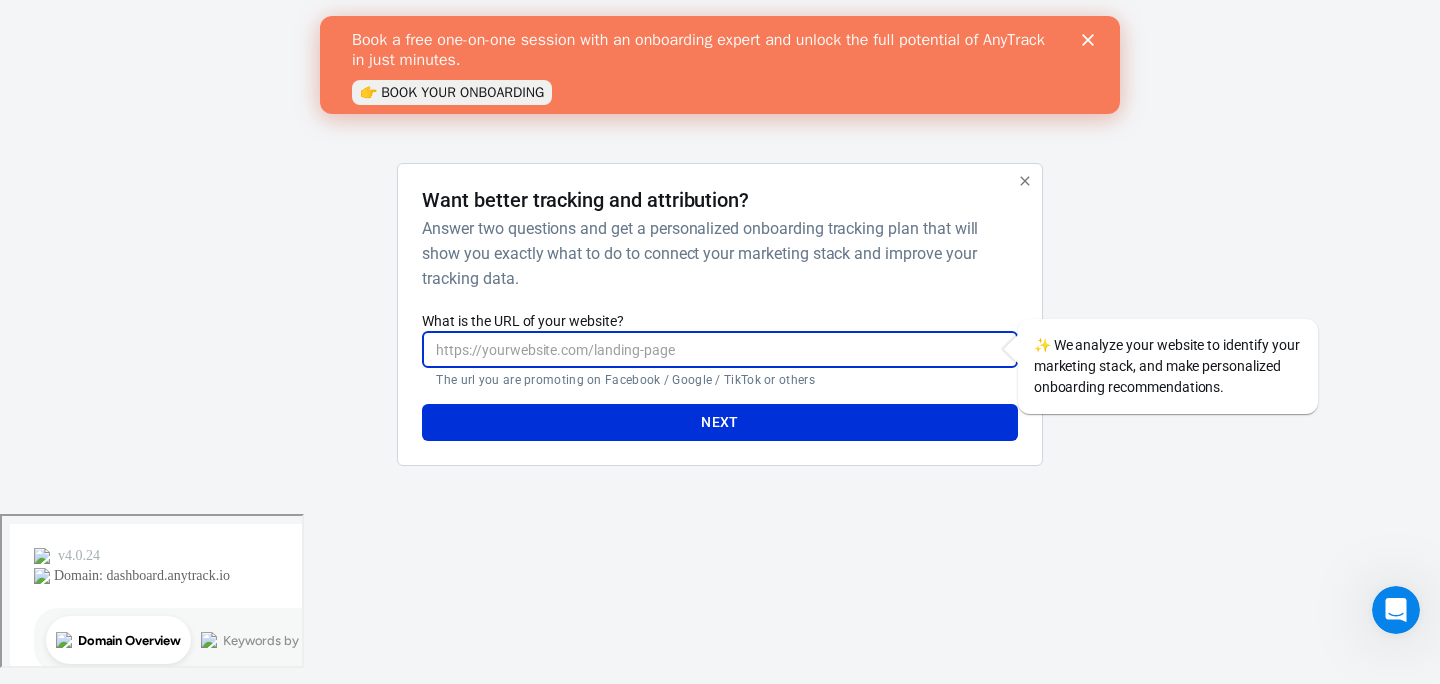 scroll, scrollTop: 0, scrollLeft: 0, axis: both 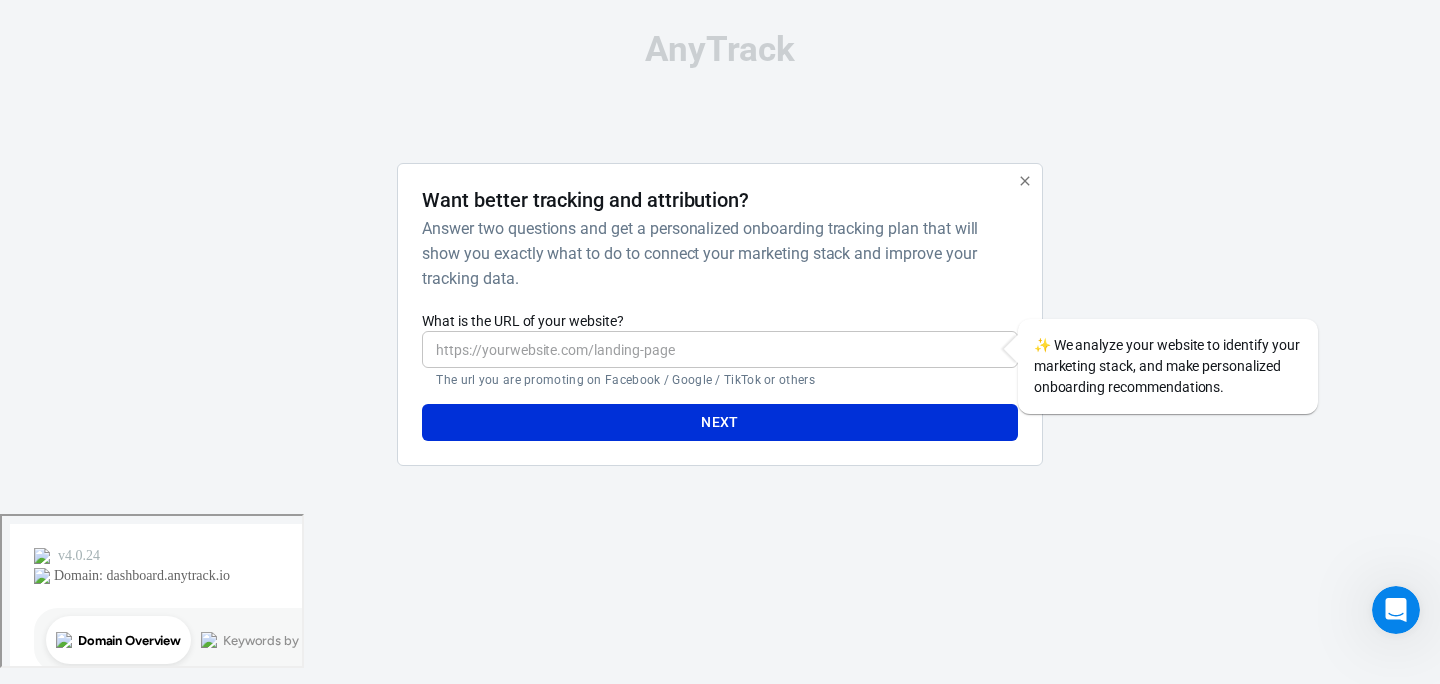 click at bounding box center [1025, 181] 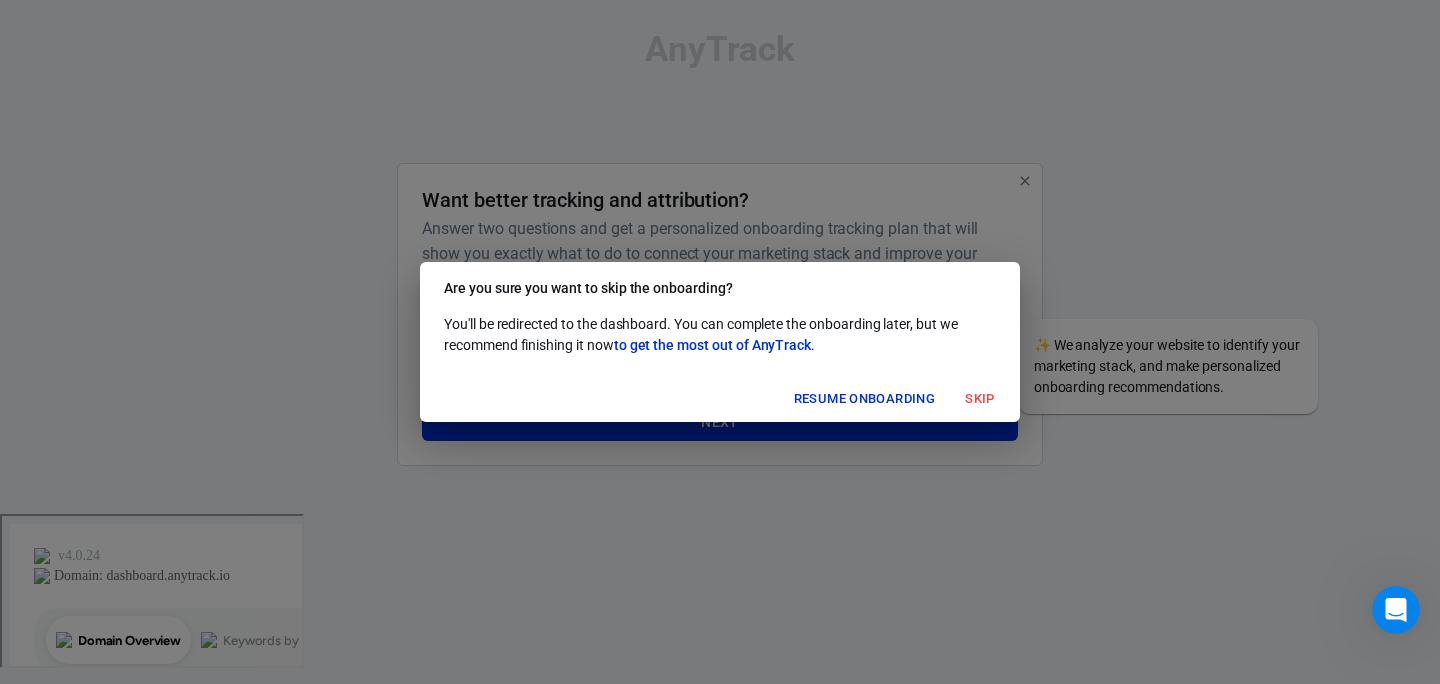 click on "Skip" at bounding box center [980, 399] 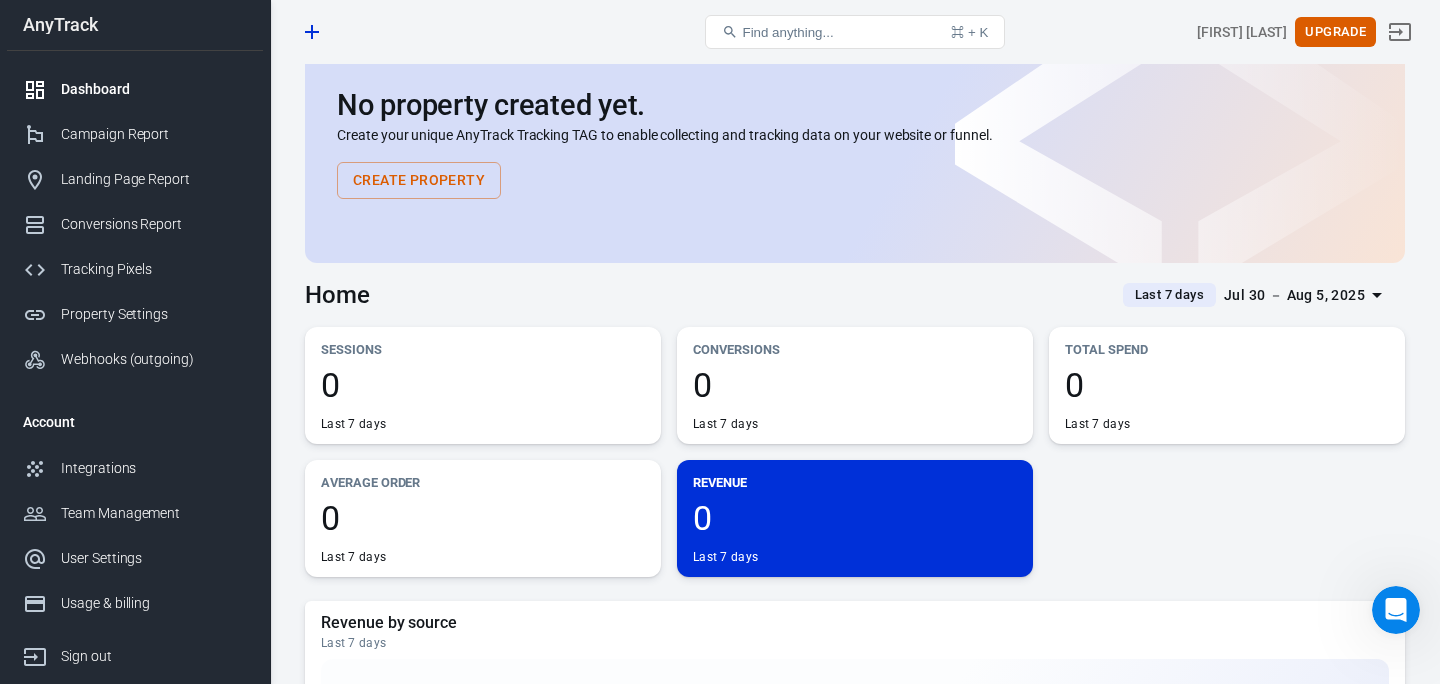scroll, scrollTop: 69, scrollLeft: 0, axis: vertical 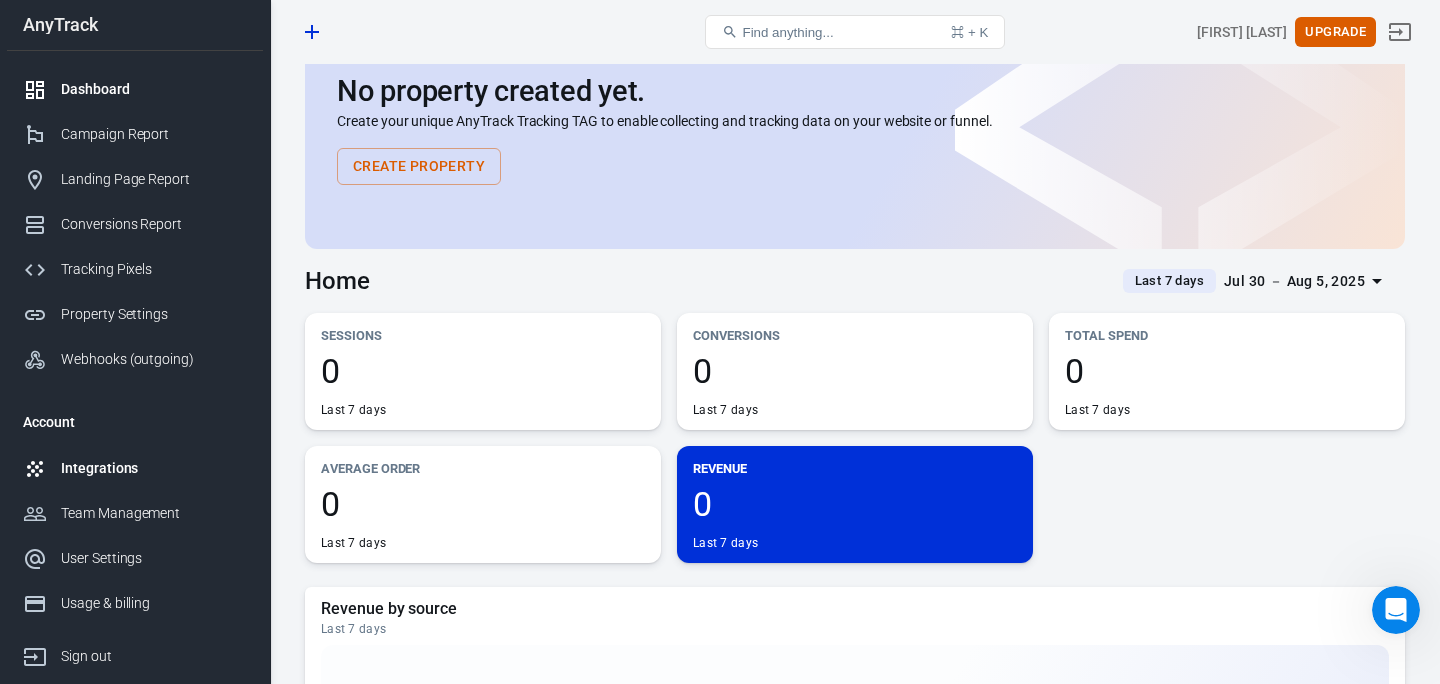 click on "Integrations" at bounding box center (154, 468) 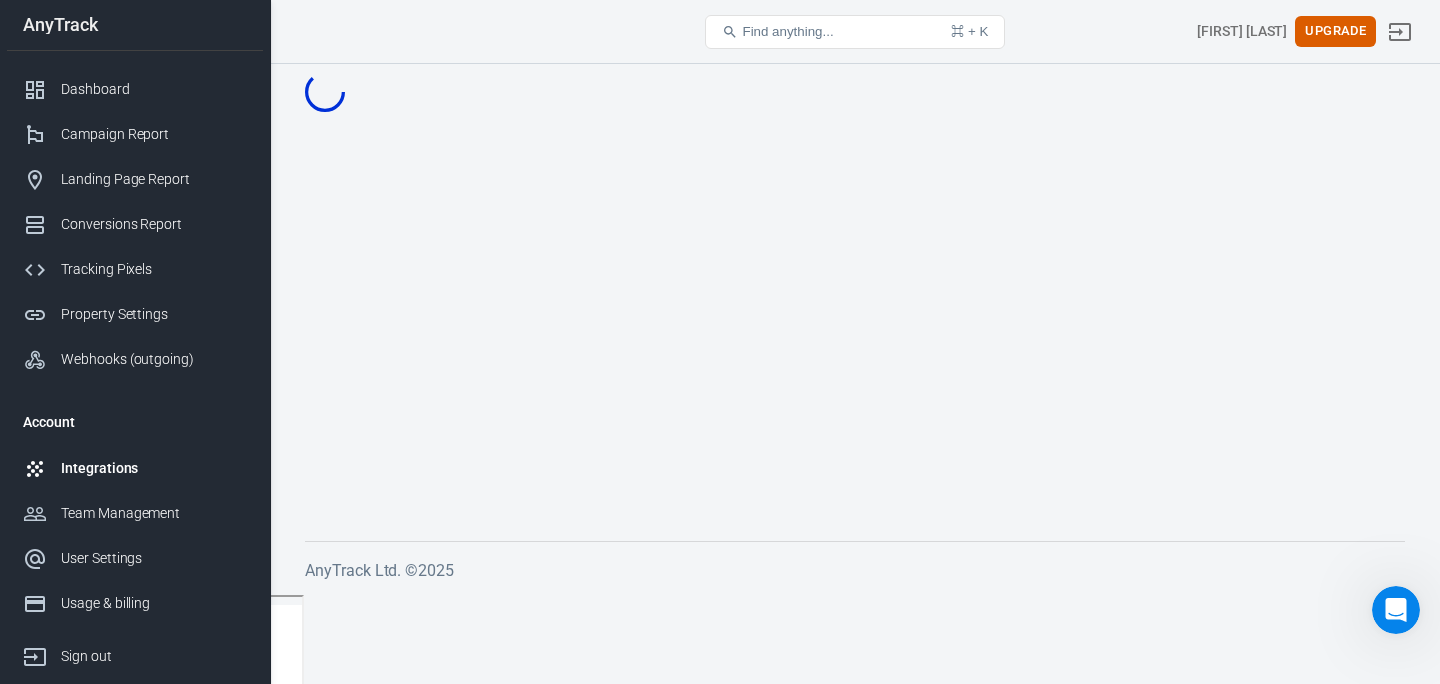 scroll, scrollTop: 0, scrollLeft: 0, axis: both 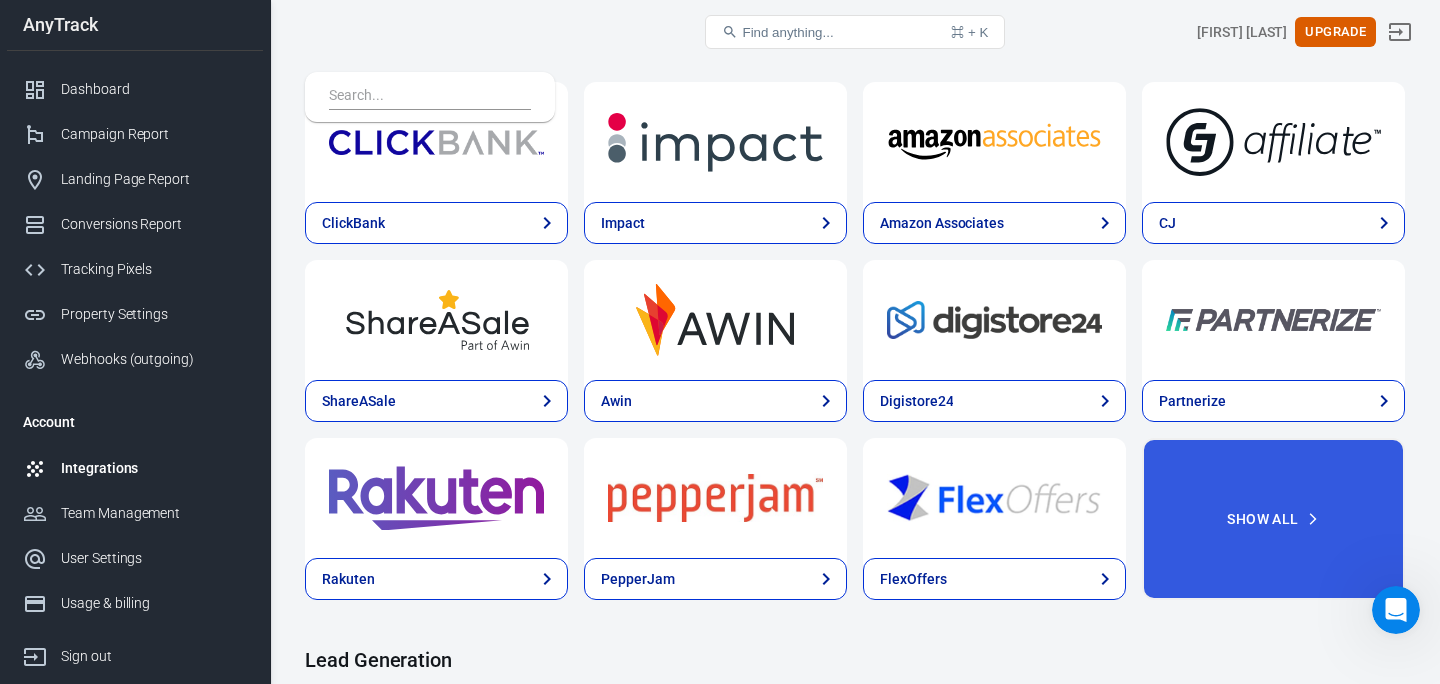 click at bounding box center [426, 97] 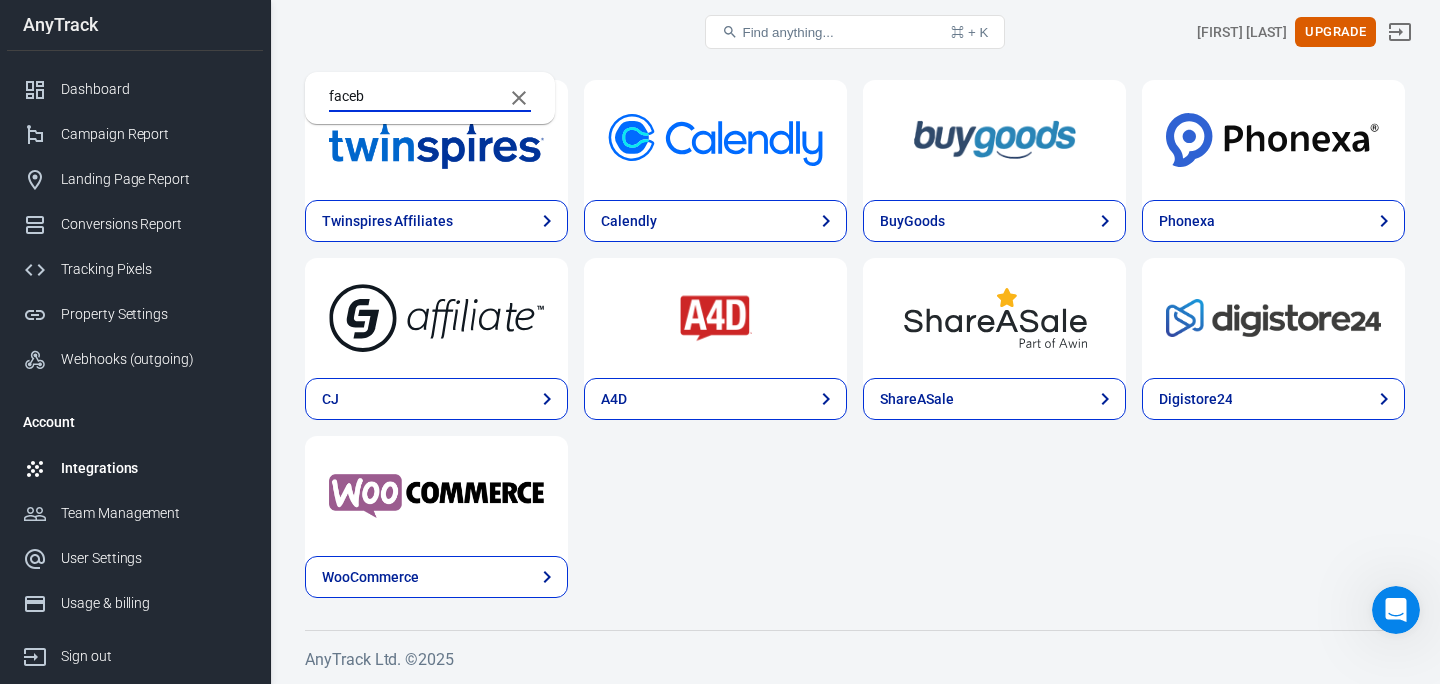 scroll, scrollTop: 0, scrollLeft: 0, axis: both 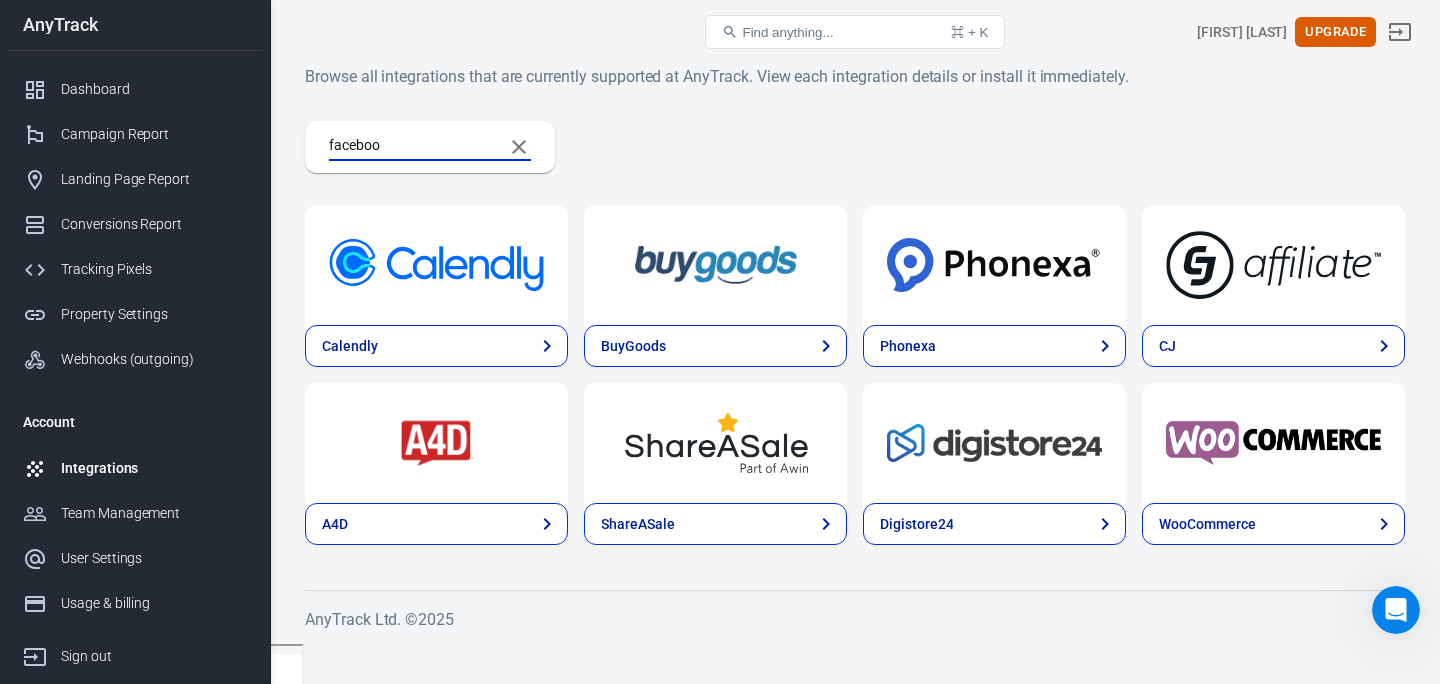 type on "facebook" 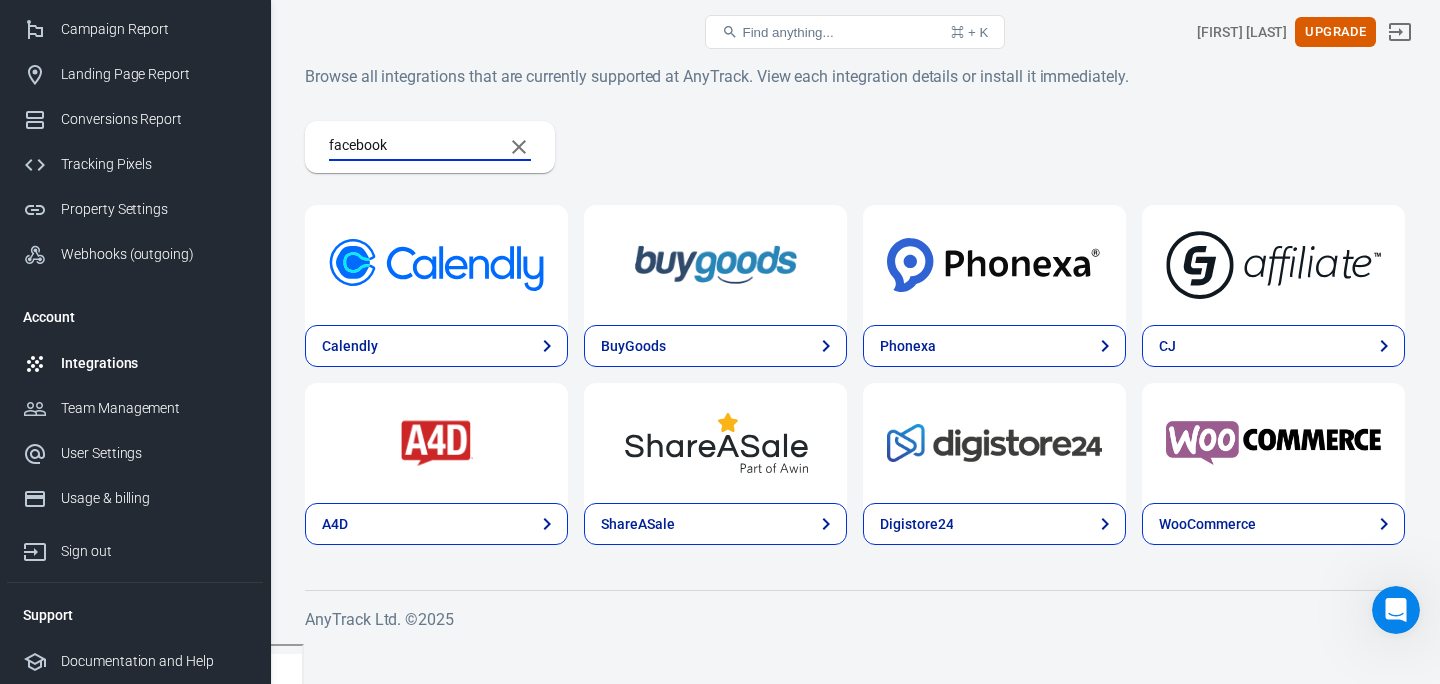 scroll, scrollTop: 0, scrollLeft: 0, axis: both 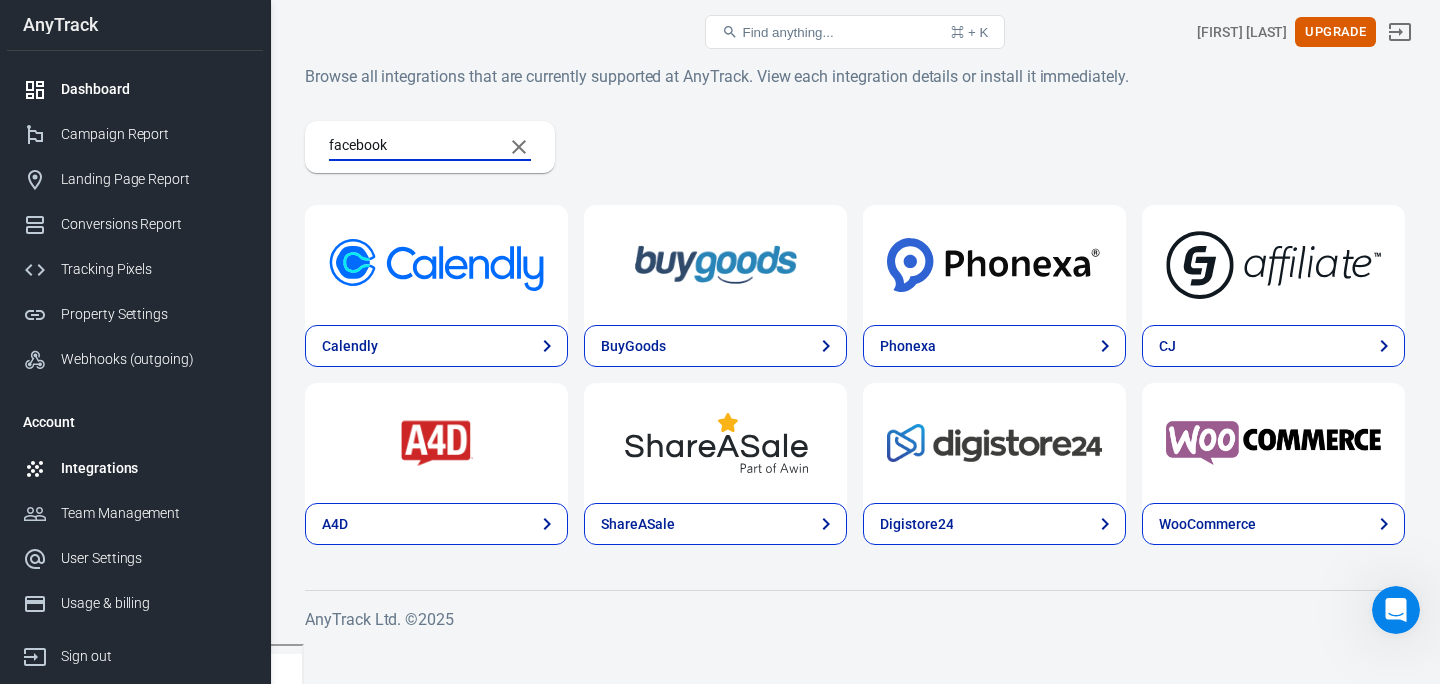 click on "Dashboard" at bounding box center (154, 89) 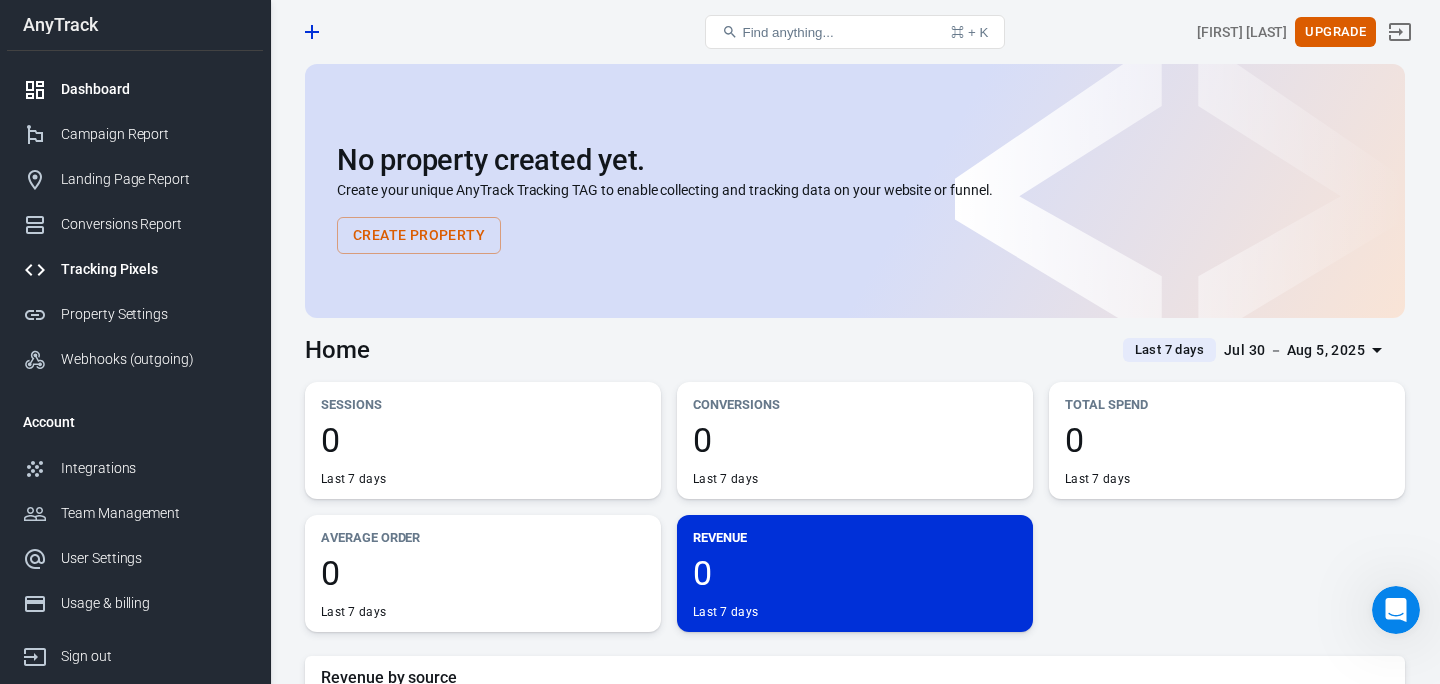 click on "Tracking Pixels" at bounding box center (154, 269) 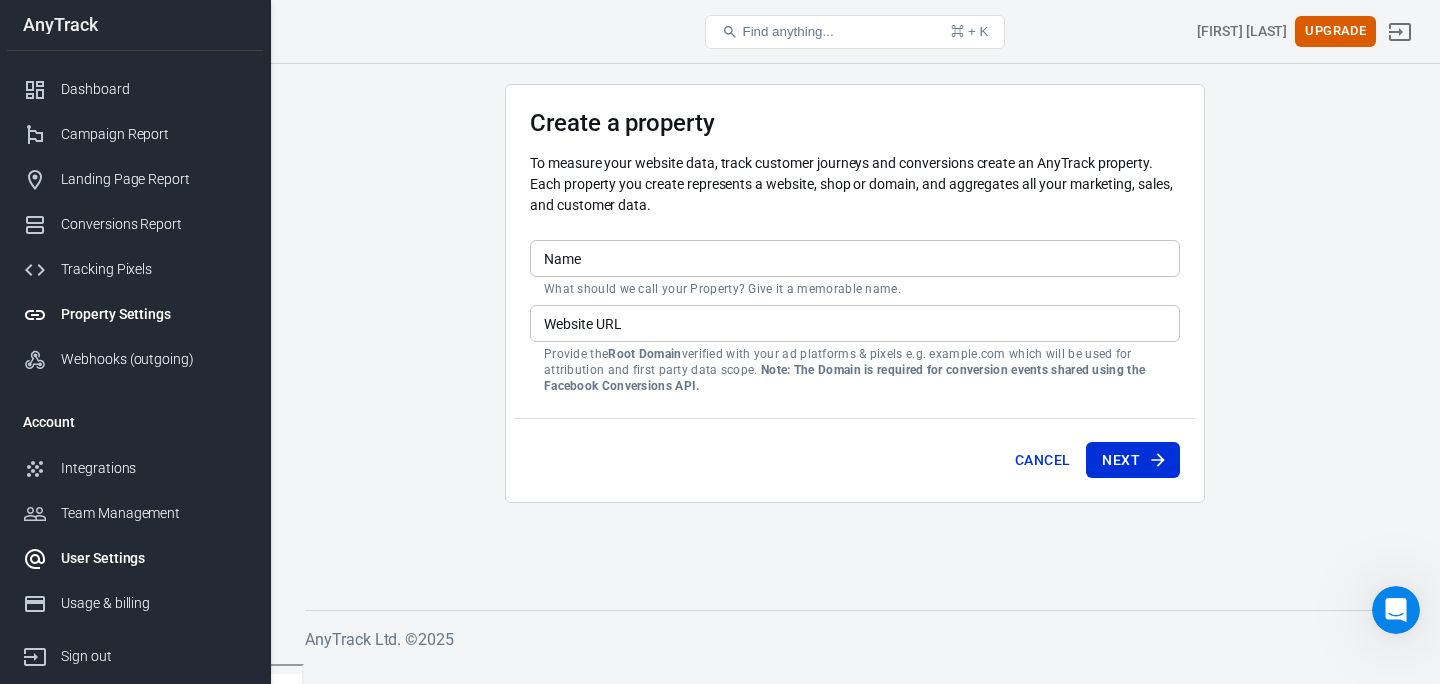 scroll, scrollTop: 105, scrollLeft: 0, axis: vertical 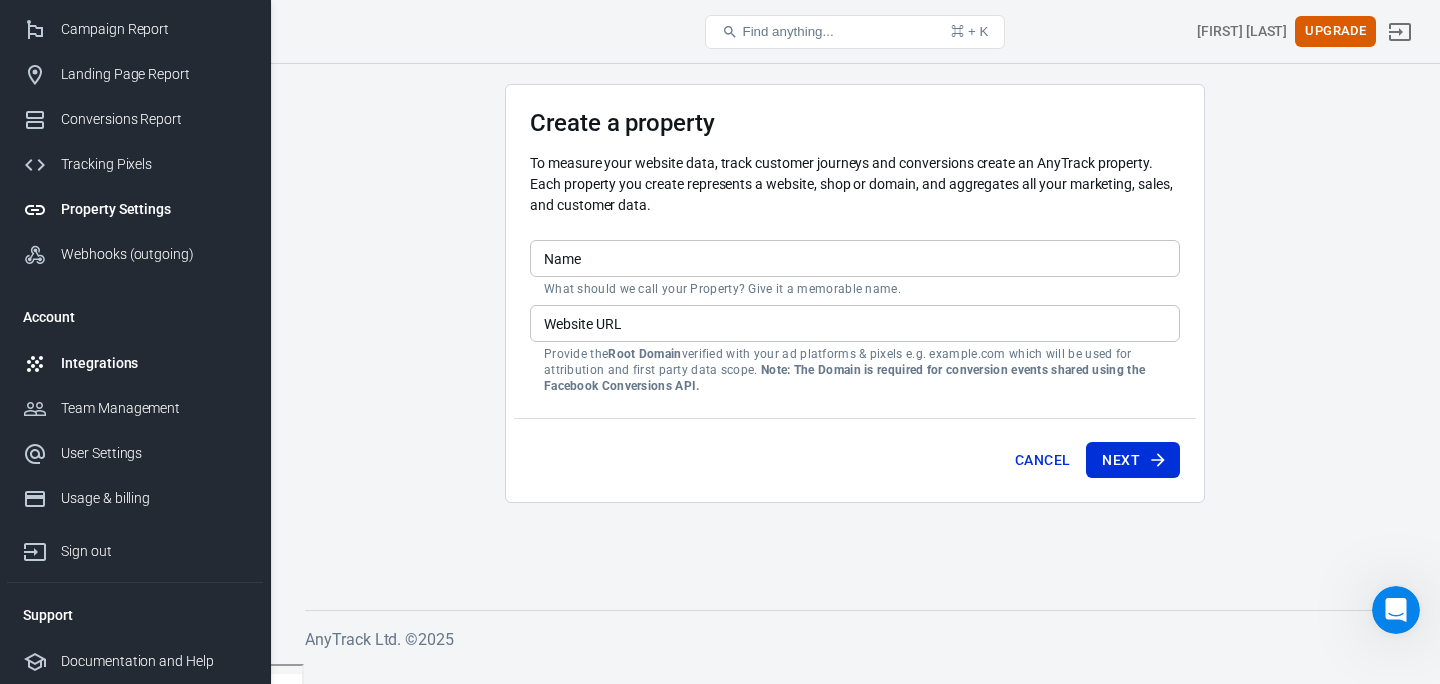 click on "Integrations" at bounding box center [135, 363] 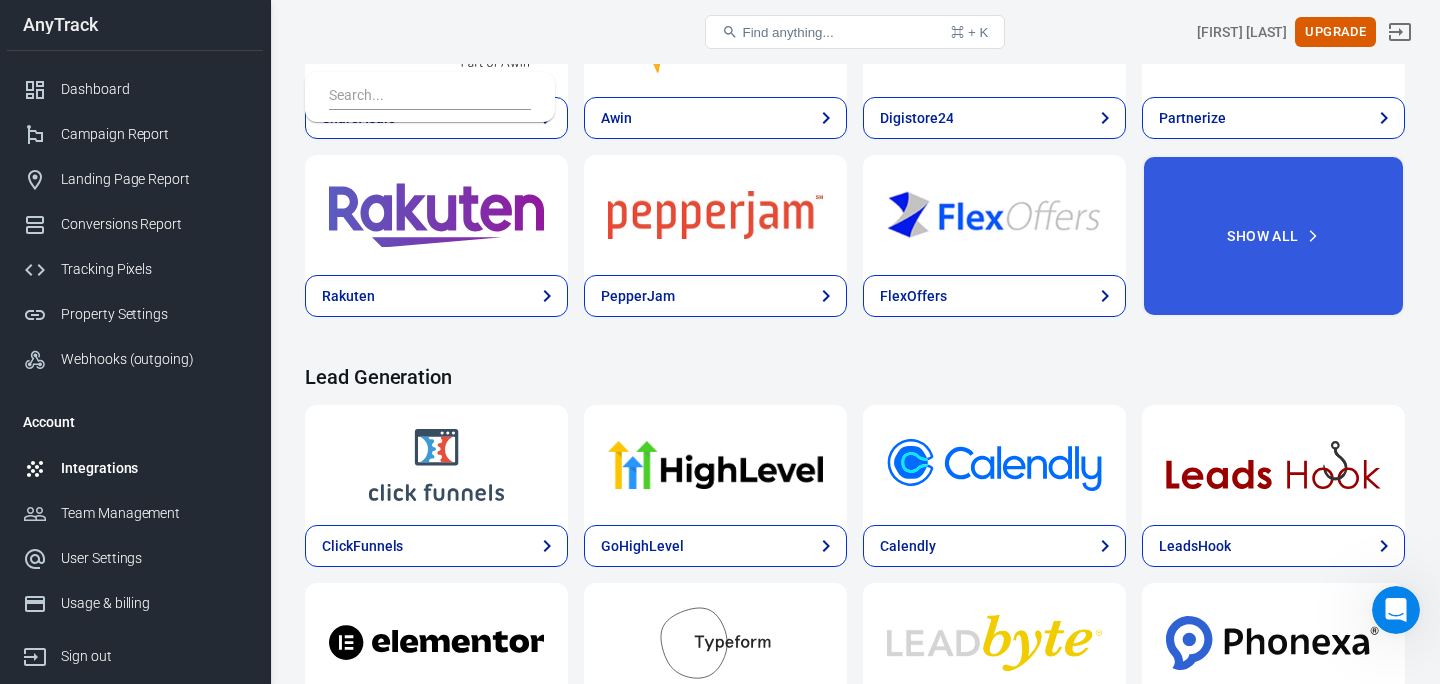 scroll, scrollTop: 1136, scrollLeft: 0, axis: vertical 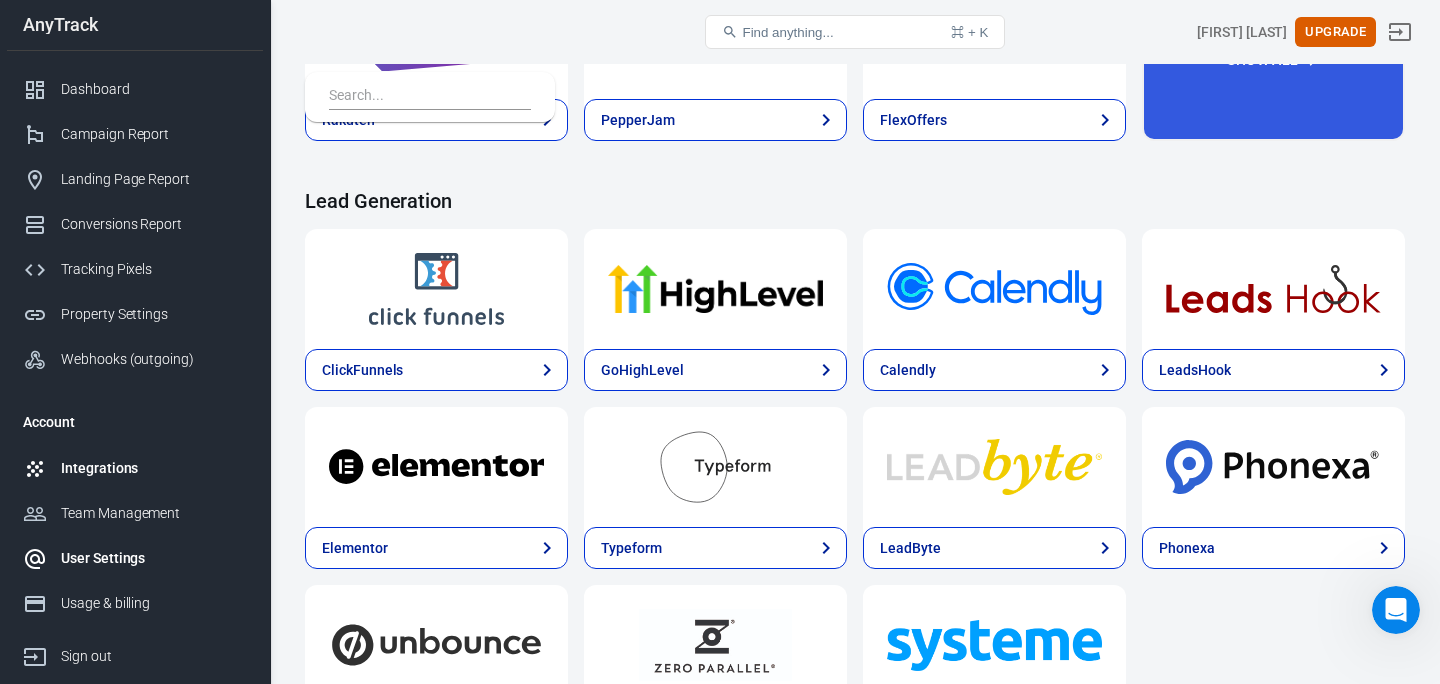 click on "User Settings" at bounding box center (135, 558) 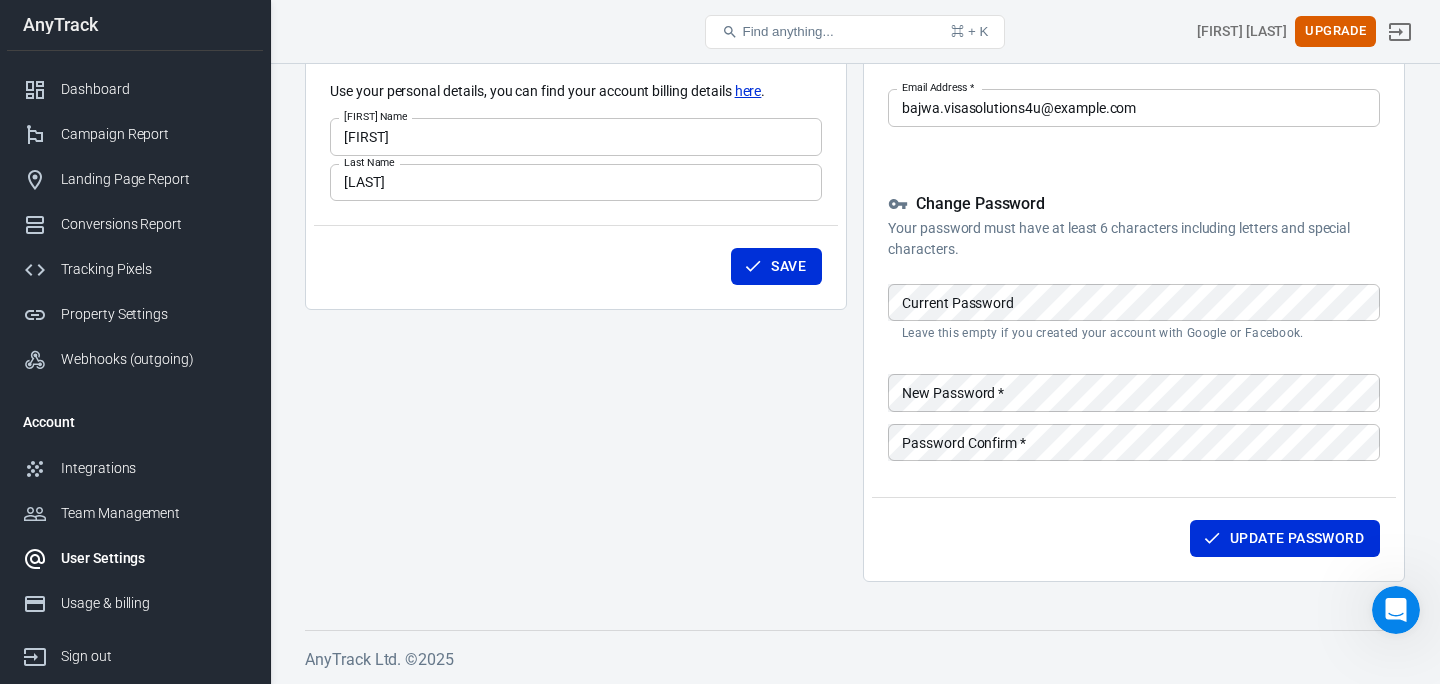 scroll, scrollTop: 0, scrollLeft: 0, axis: both 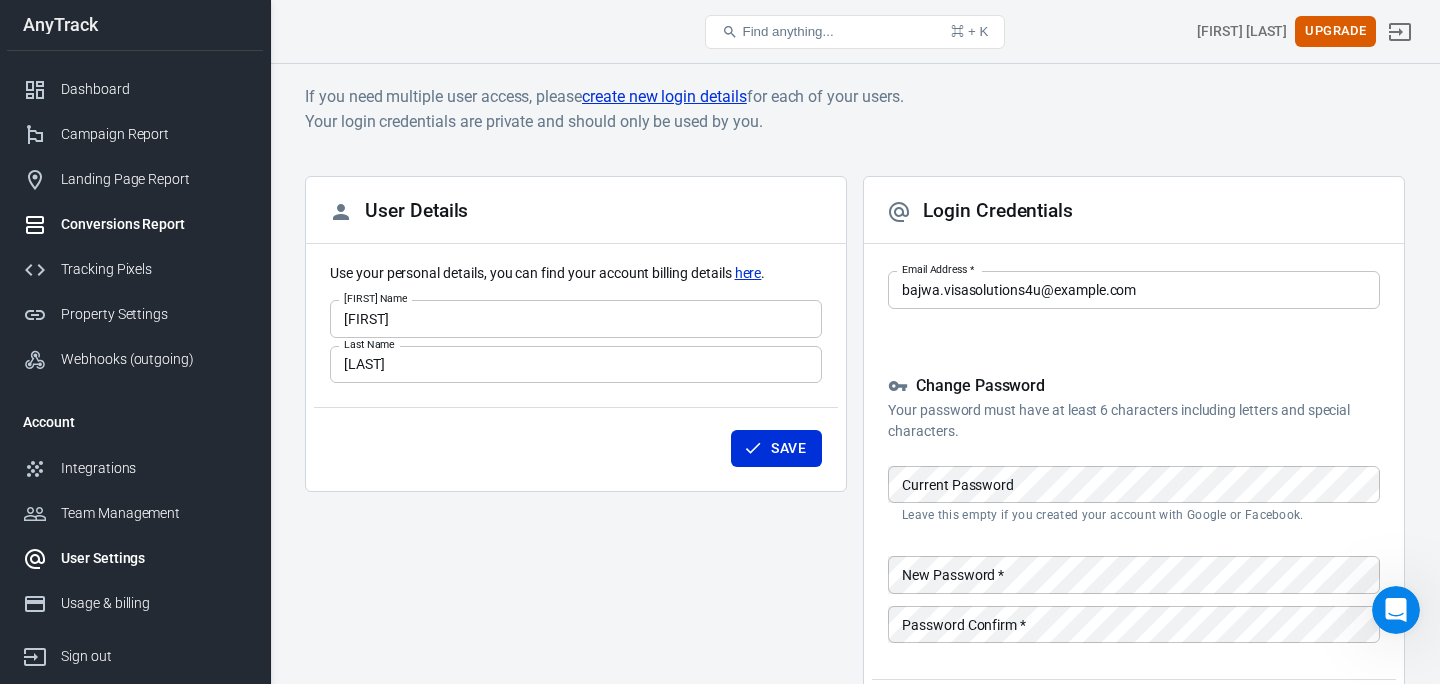 click on "Conversions Report" at bounding box center [154, 224] 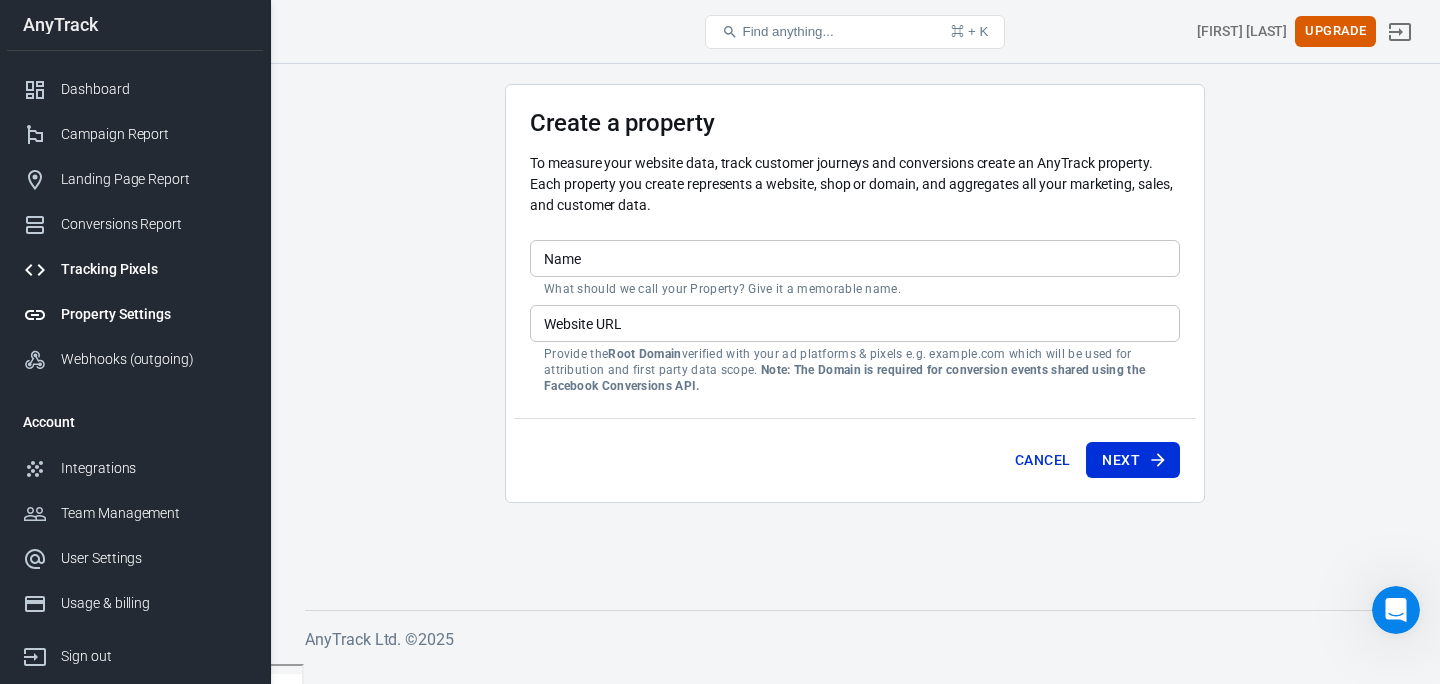 click on "Tracking Pixels" at bounding box center [154, 269] 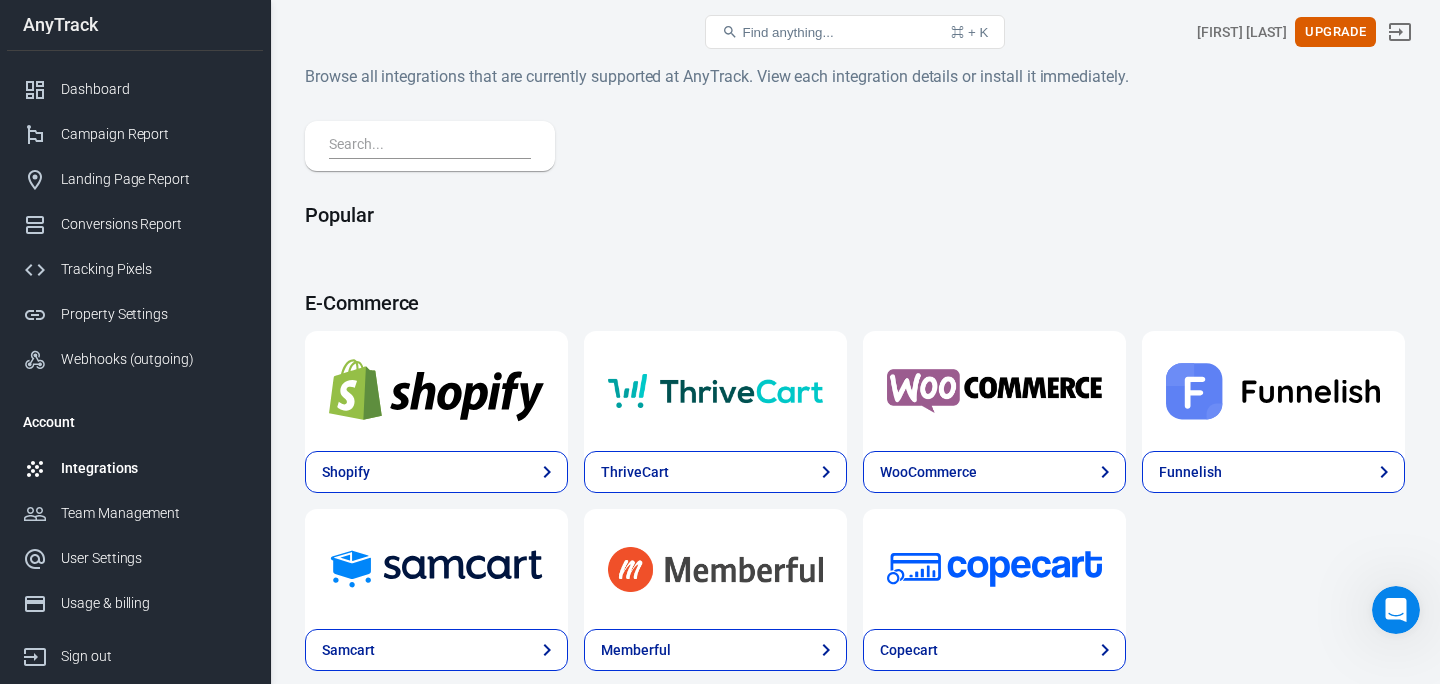 scroll, scrollTop: 1136, scrollLeft: 0, axis: vertical 